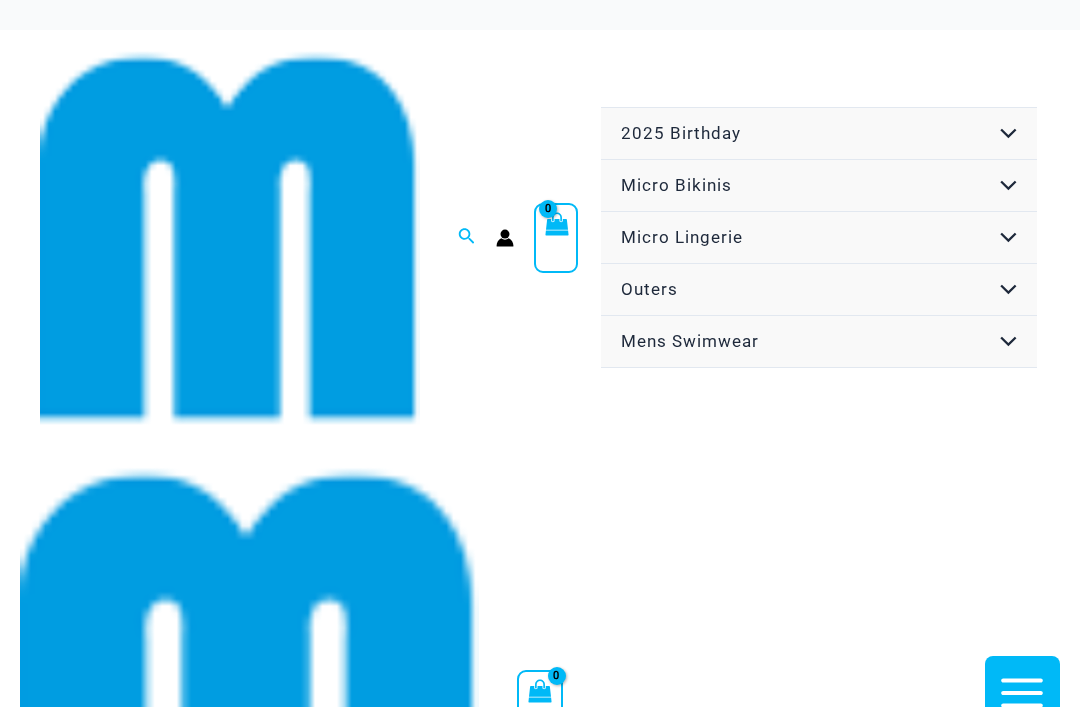 scroll, scrollTop: 0, scrollLeft: 0, axis: both 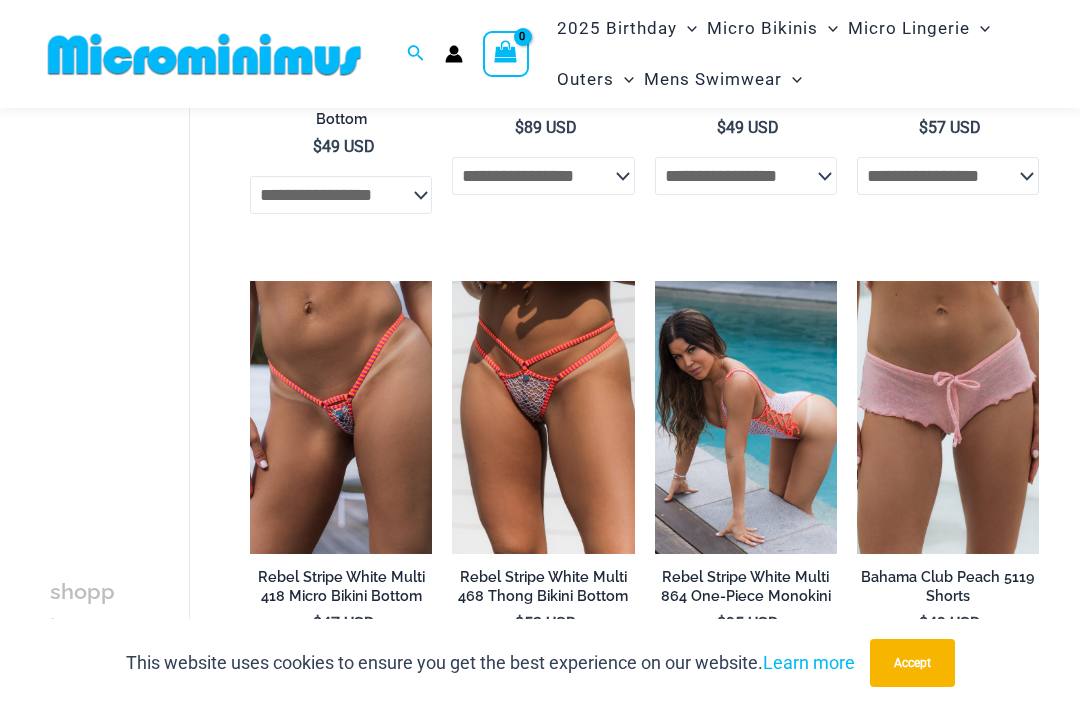 click at bounding box center (857, 281) 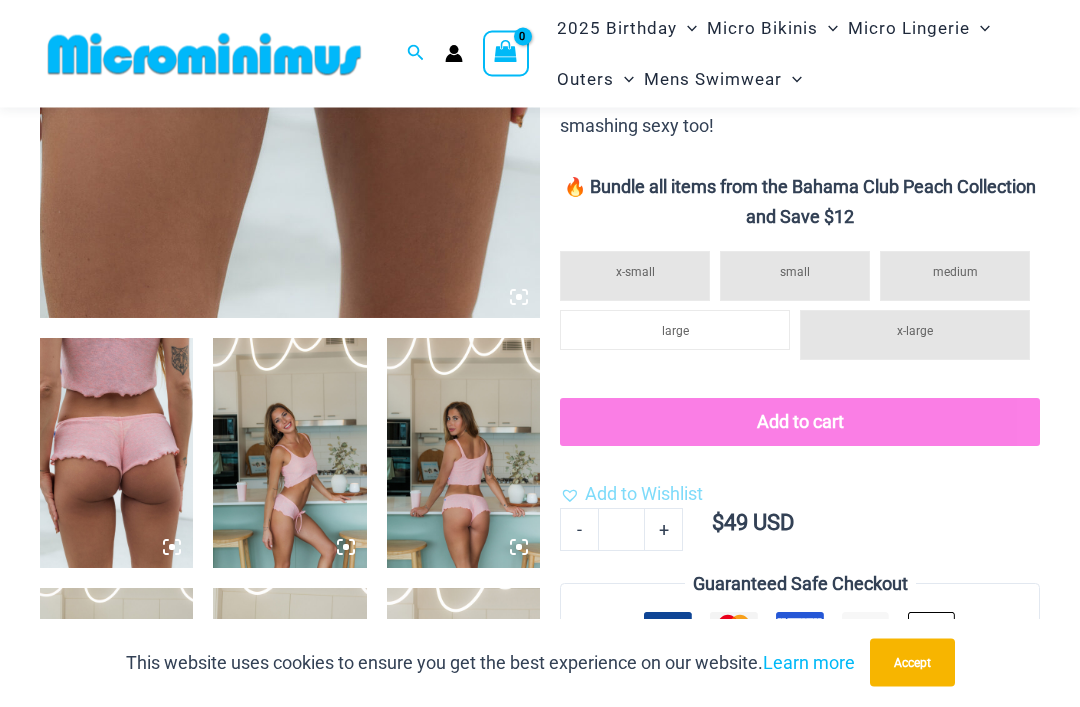 scroll, scrollTop: 600, scrollLeft: 0, axis: vertical 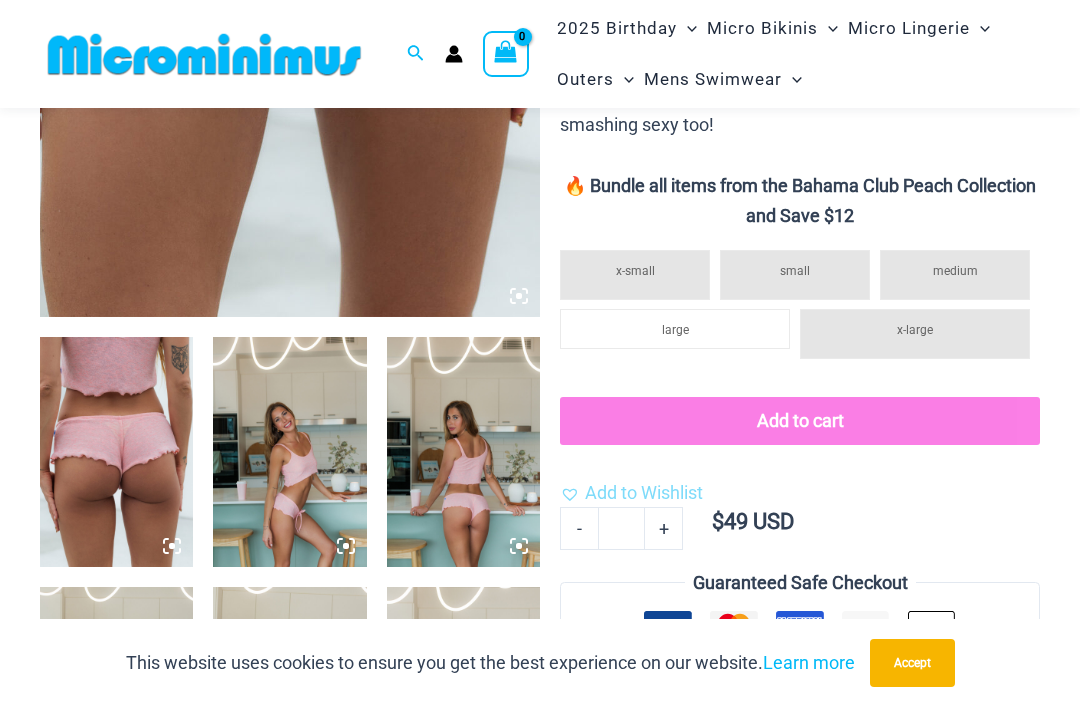click at bounding box center [116, 452] 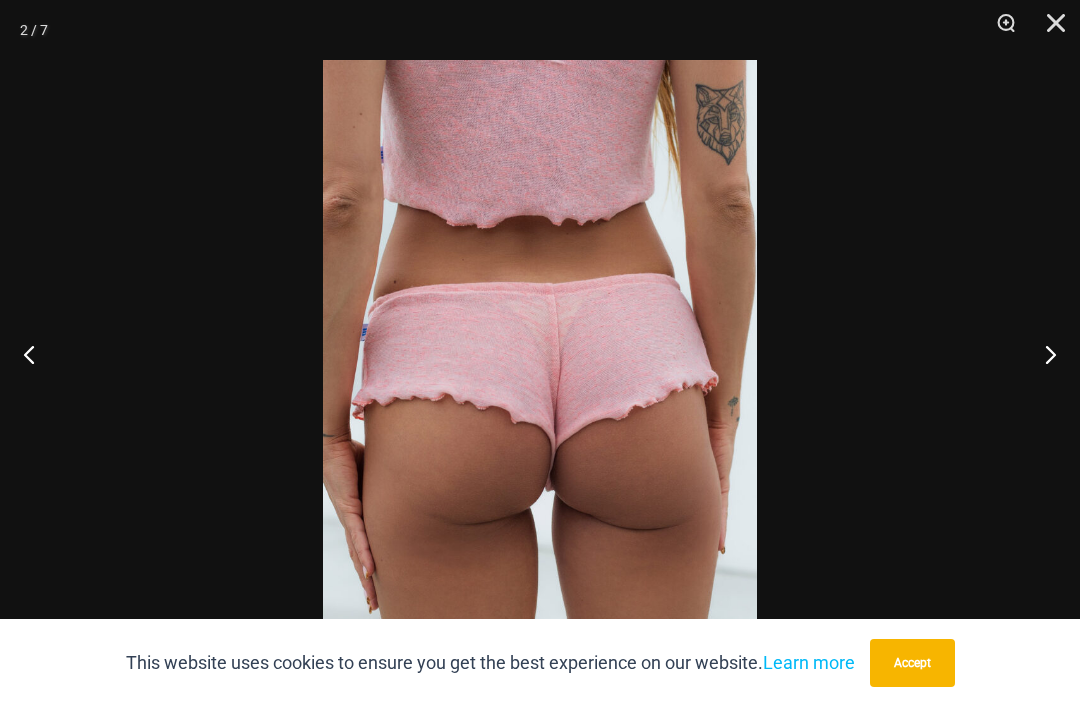 click at bounding box center (1042, 354) 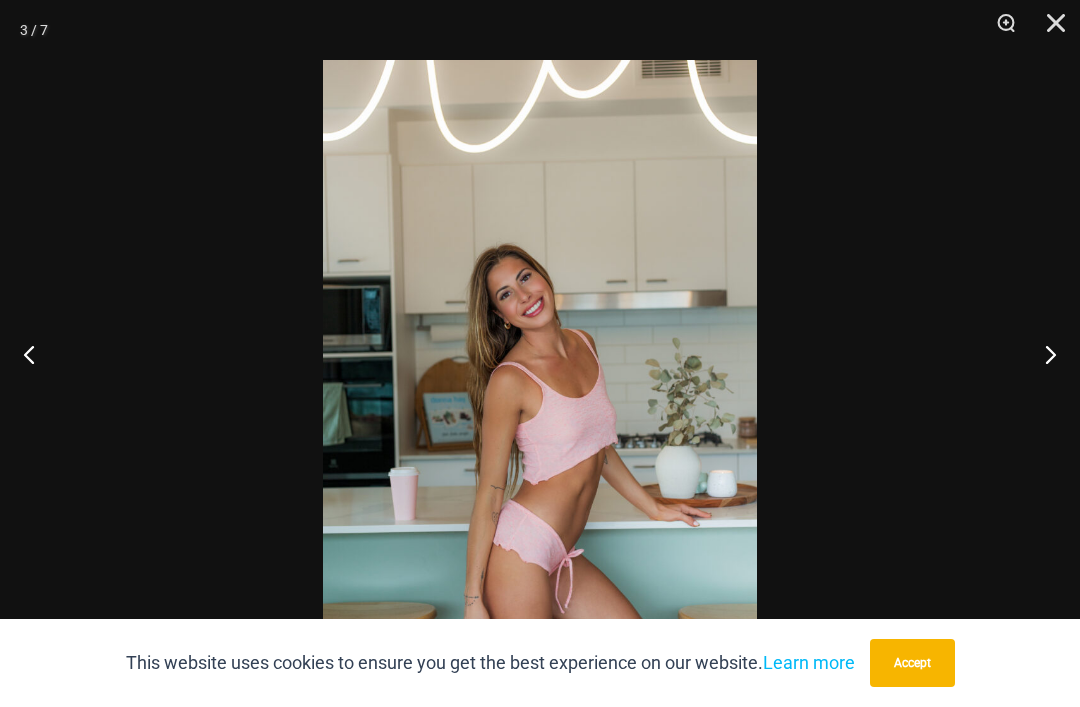 click at bounding box center (1042, 354) 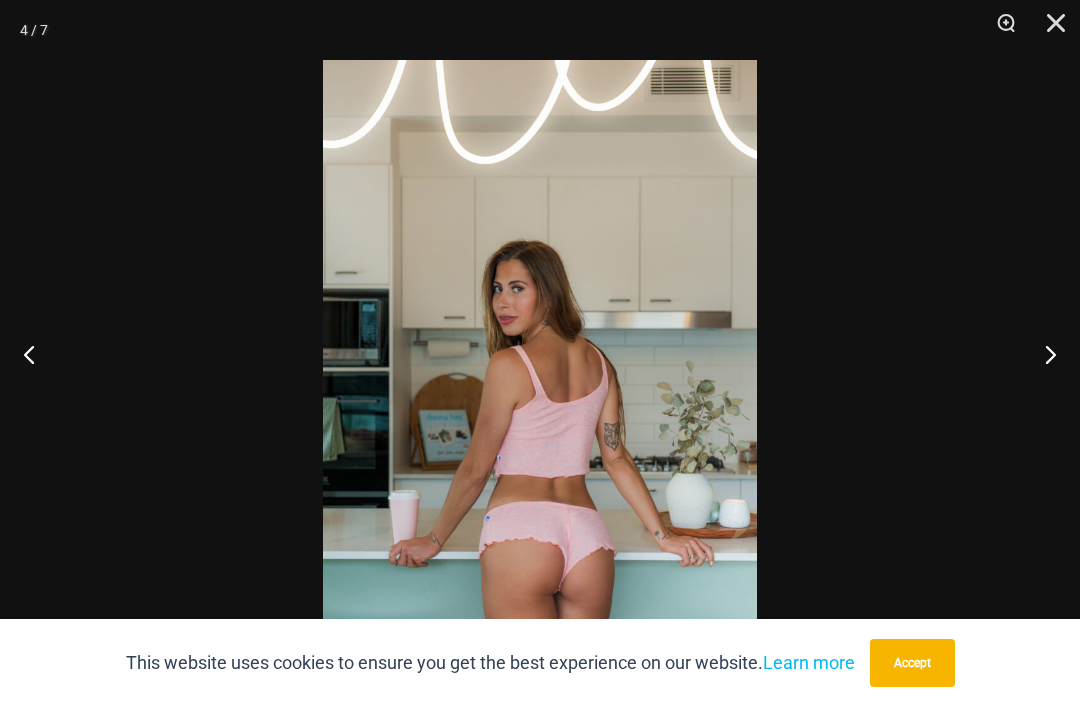 click at bounding box center (1042, 354) 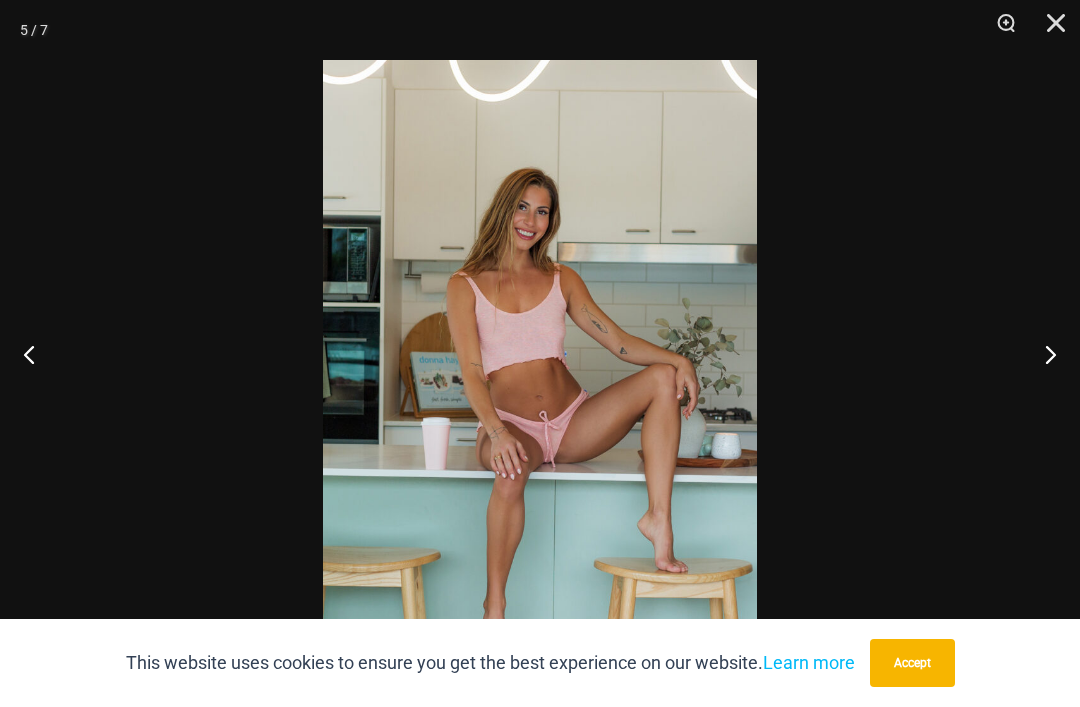 click at bounding box center [1042, 354] 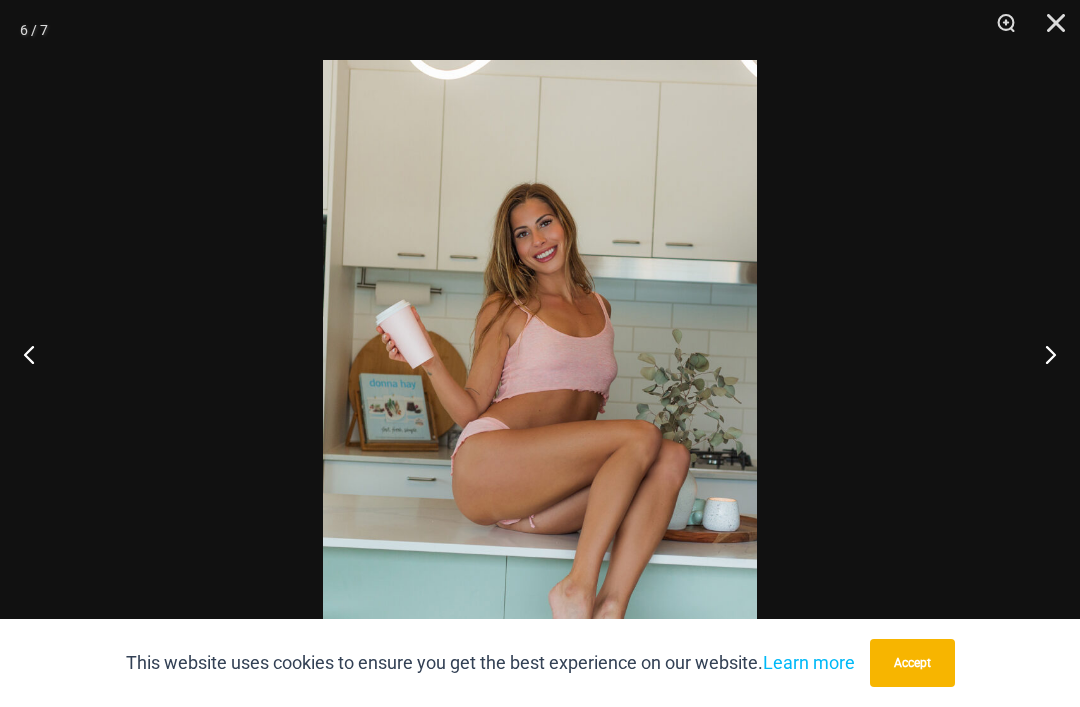 click at bounding box center (1042, 354) 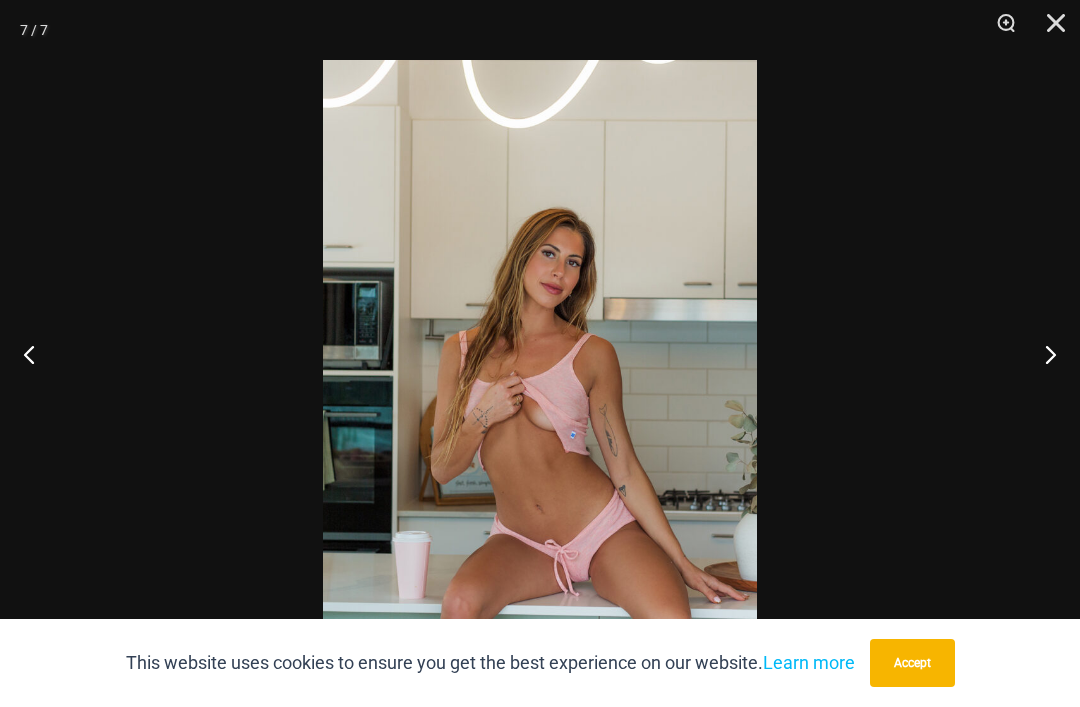 click at bounding box center (1042, 354) 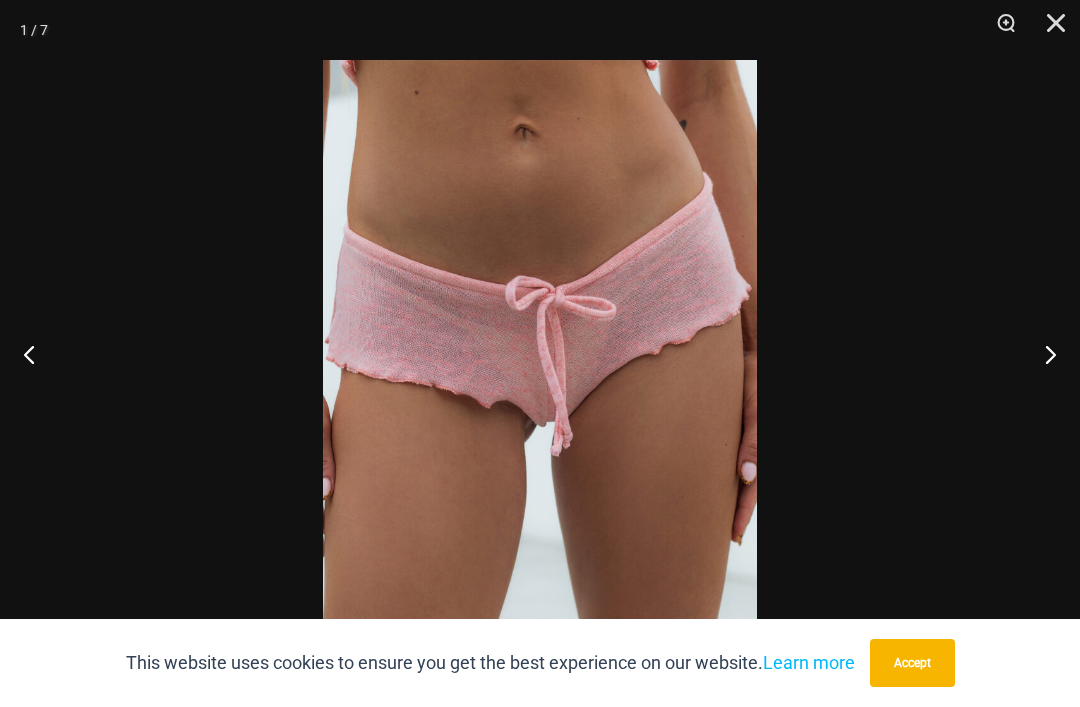 click at bounding box center (1042, 354) 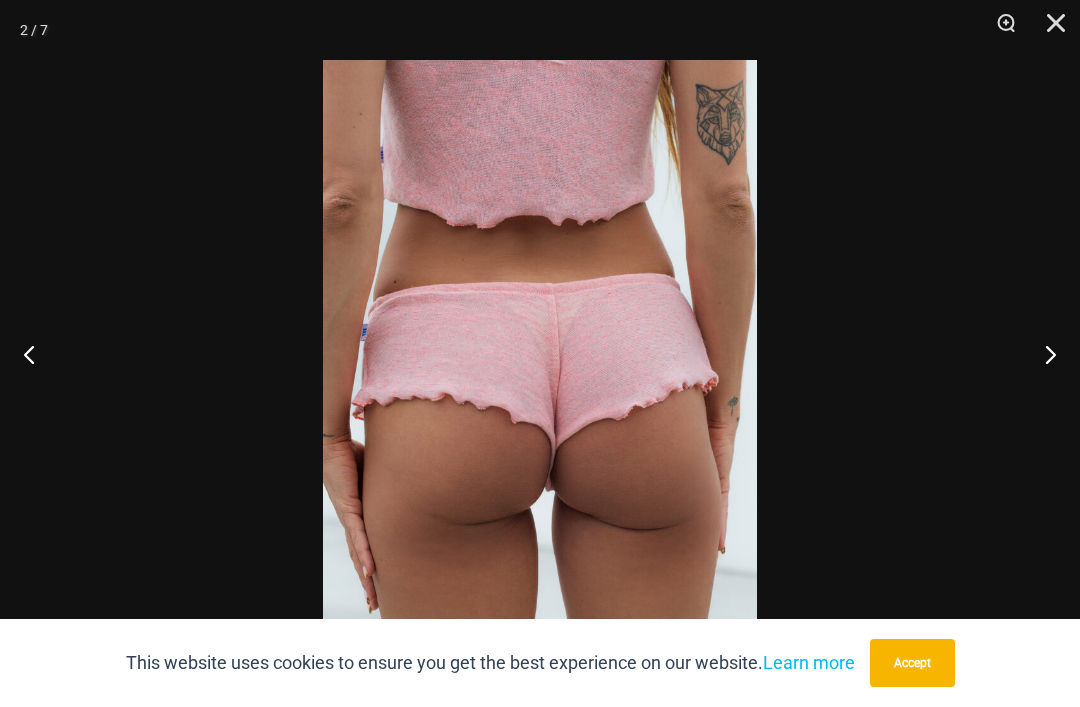 click at bounding box center [37, 354] 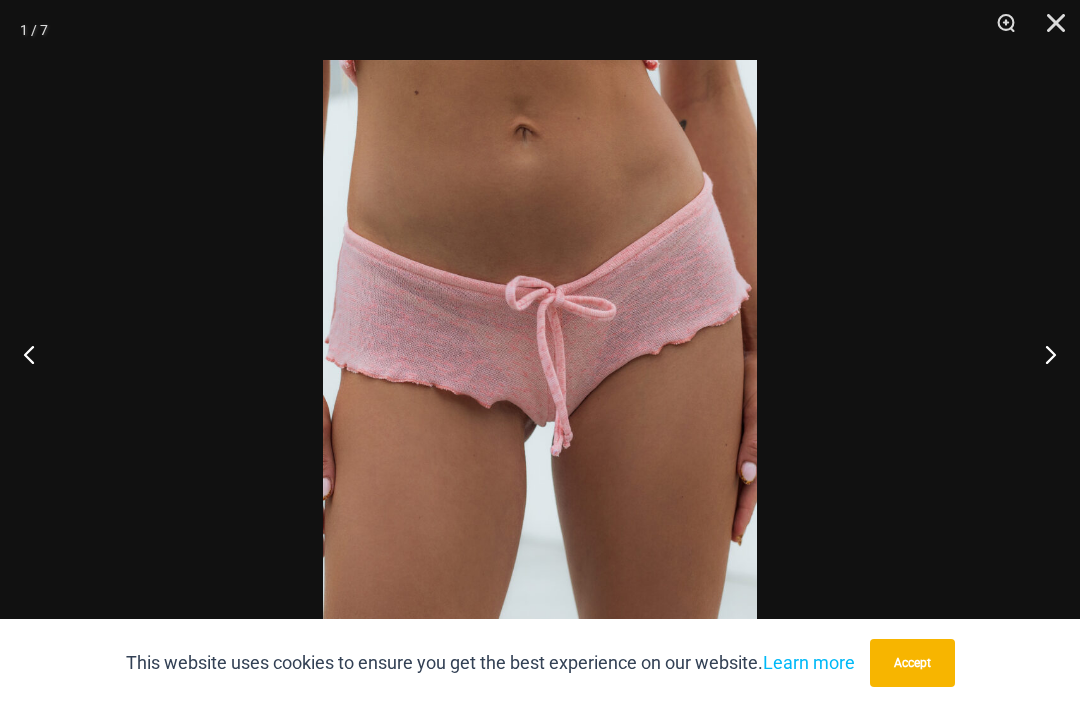 click at bounding box center (1042, 354) 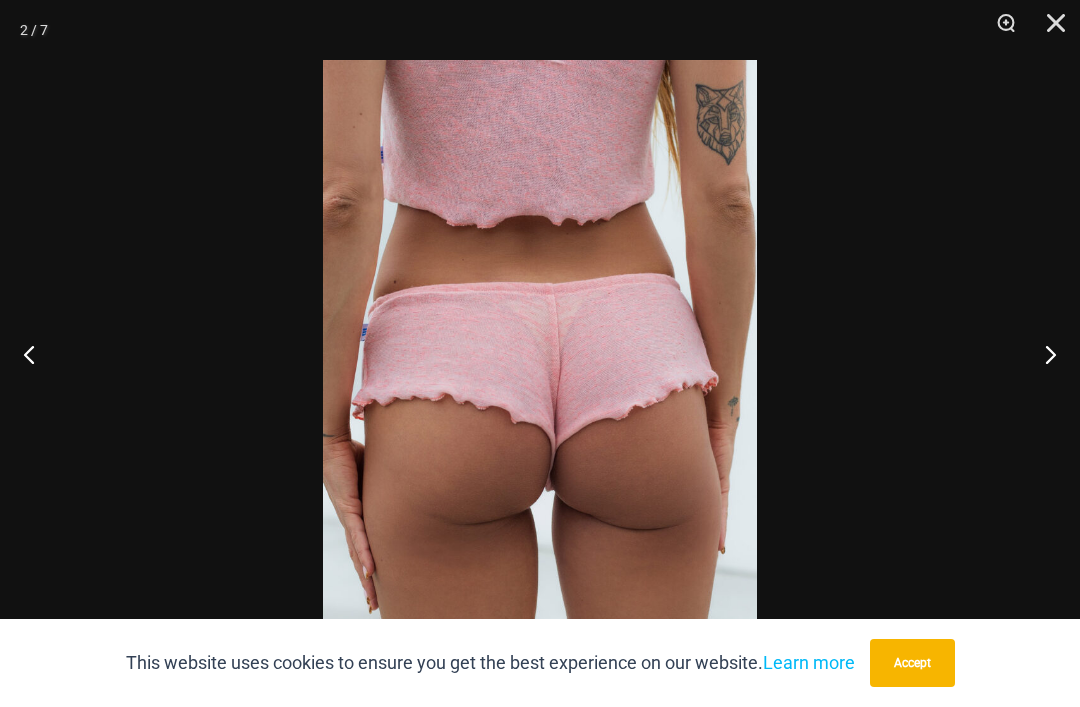 click at bounding box center (1049, 30) 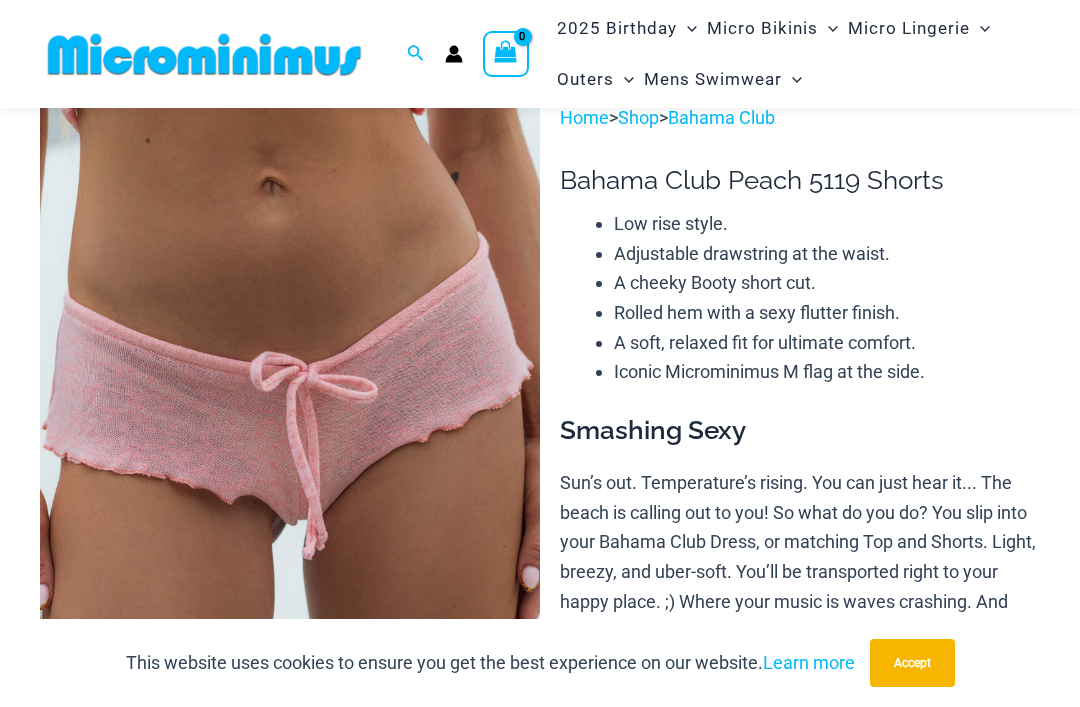 scroll, scrollTop: 58, scrollLeft: 0, axis: vertical 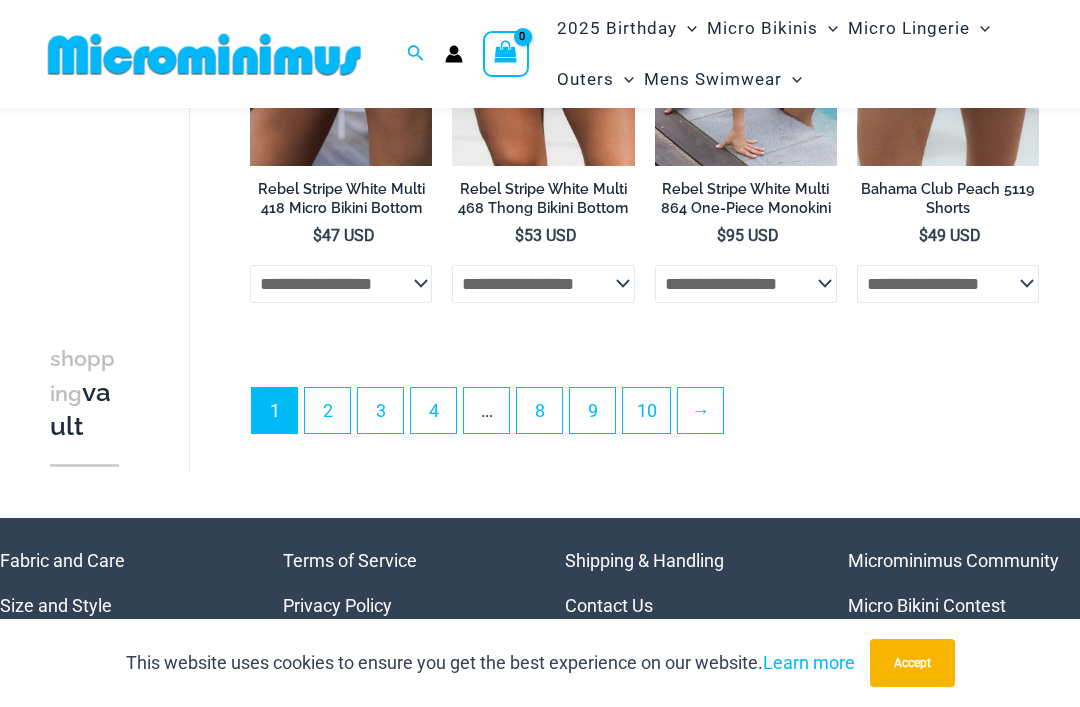 click on "→" at bounding box center [700, 410] 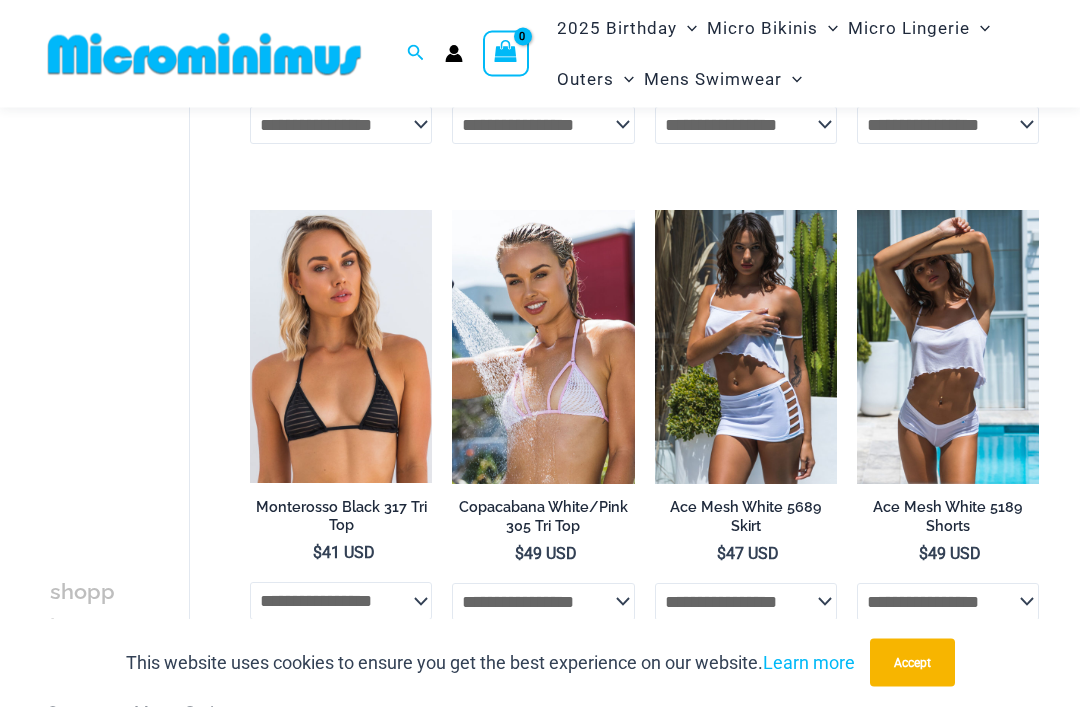 scroll, scrollTop: 1525, scrollLeft: 0, axis: vertical 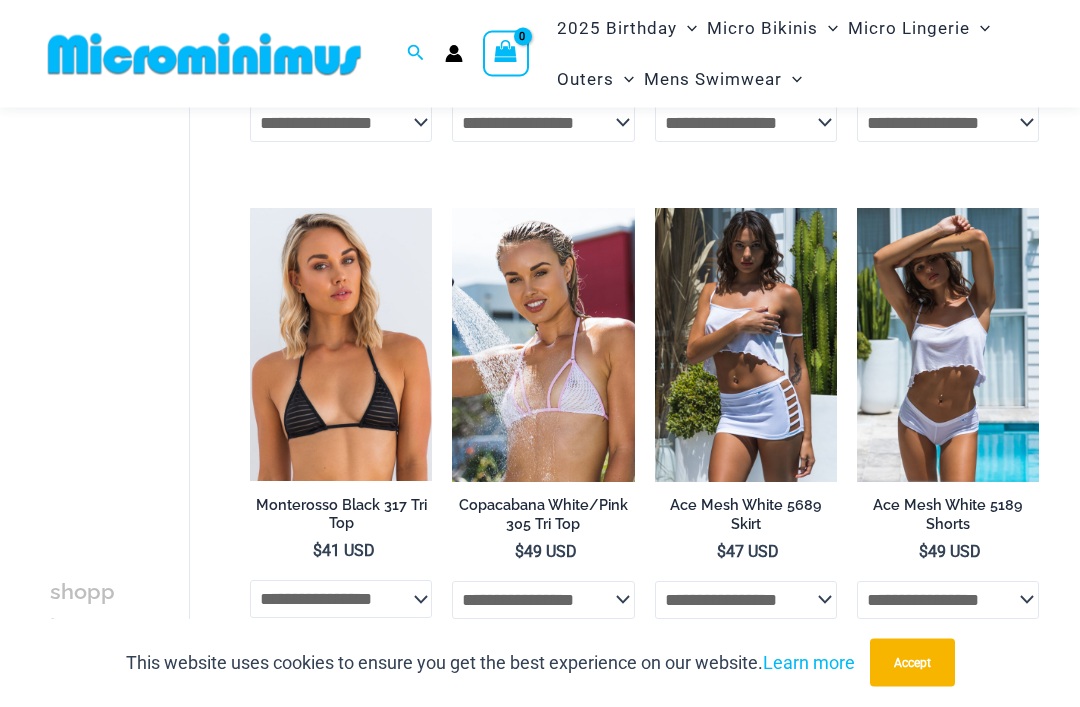 click on "**********" 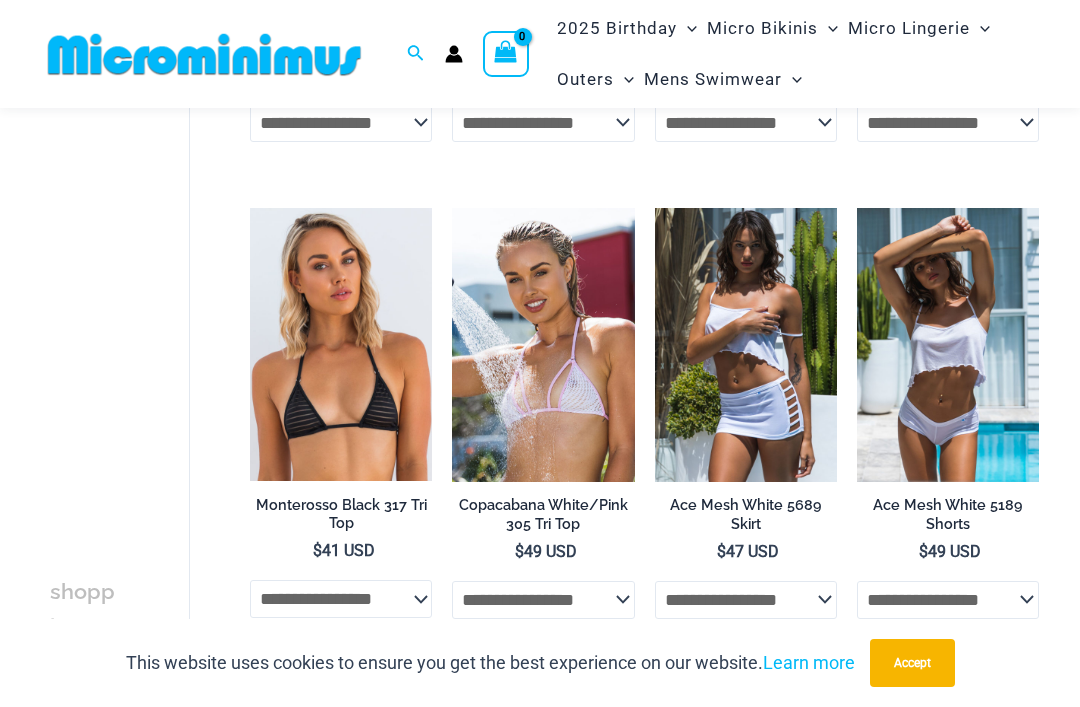 click at bounding box center (452, 208) 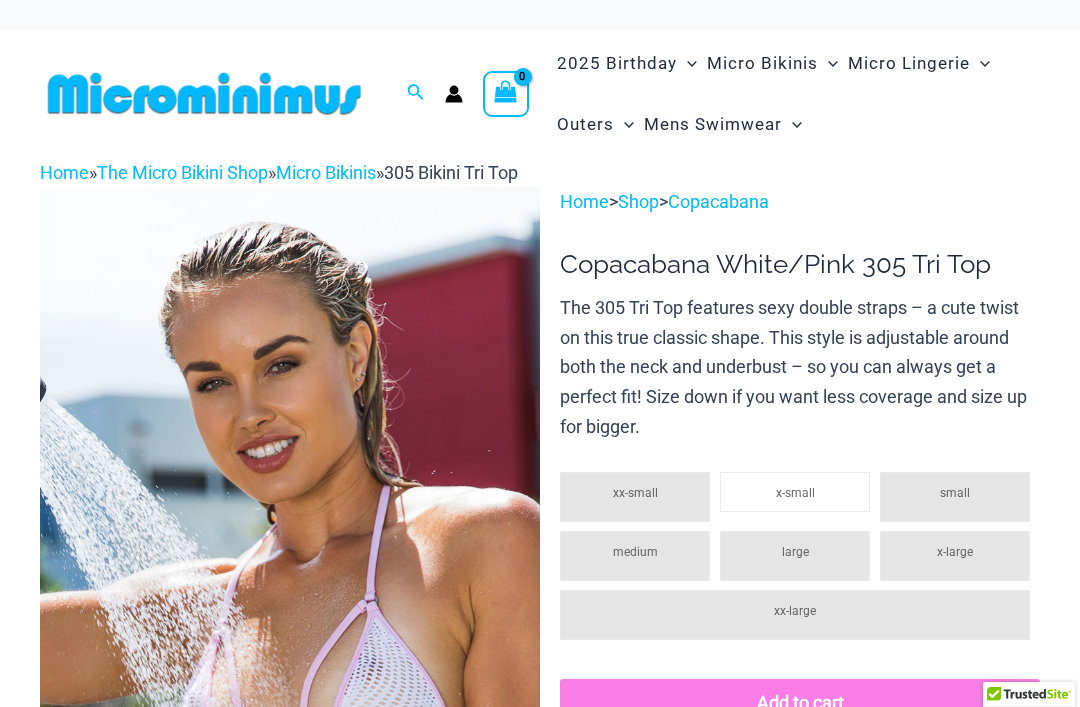 scroll, scrollTop: 0, scrollLeft: 0, axis: both 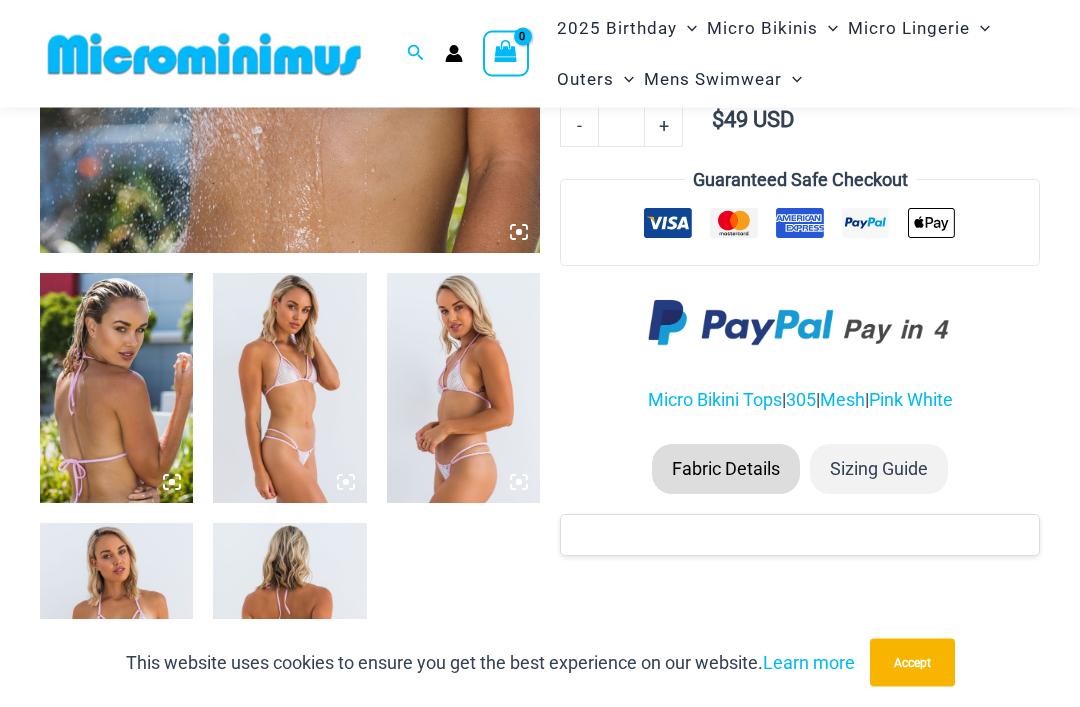 click at bounding box center [116, 389] 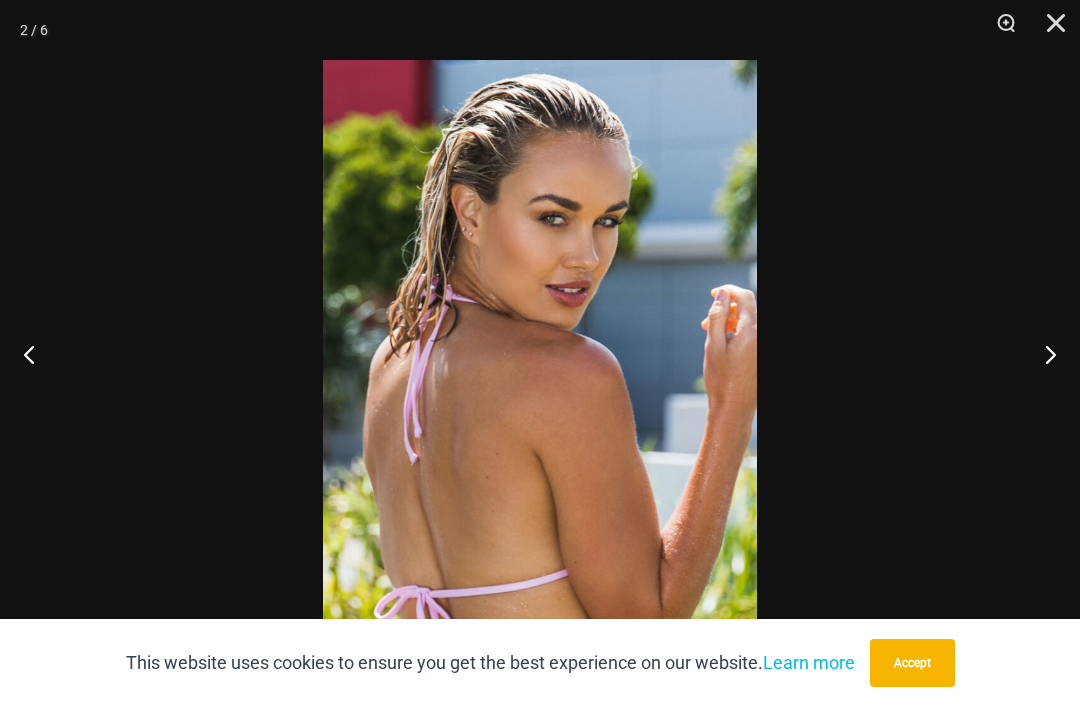 click at bounding box center [1042, 354] 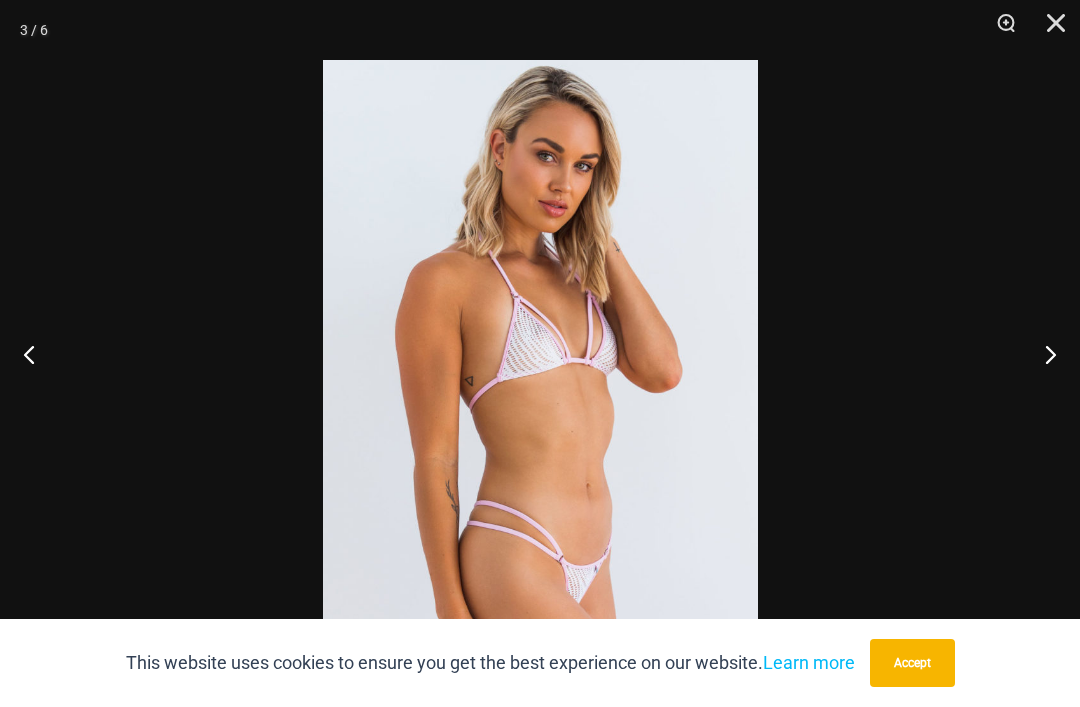 click at bounding box center (1042, 354) 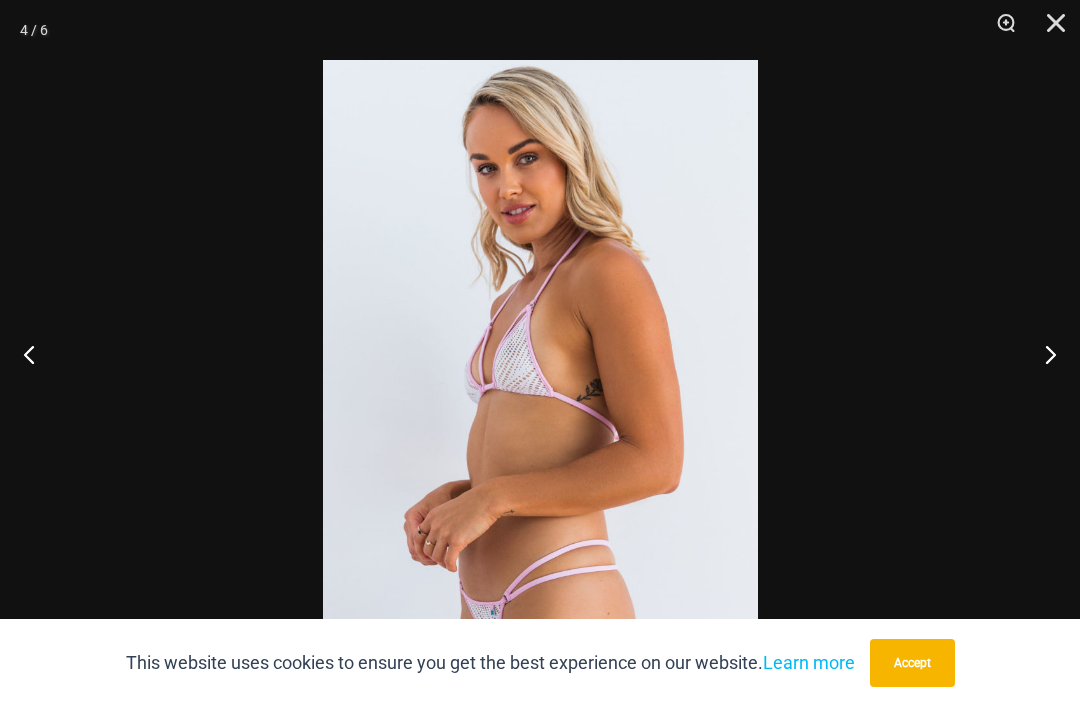 click at bounding box center (1042, 354) 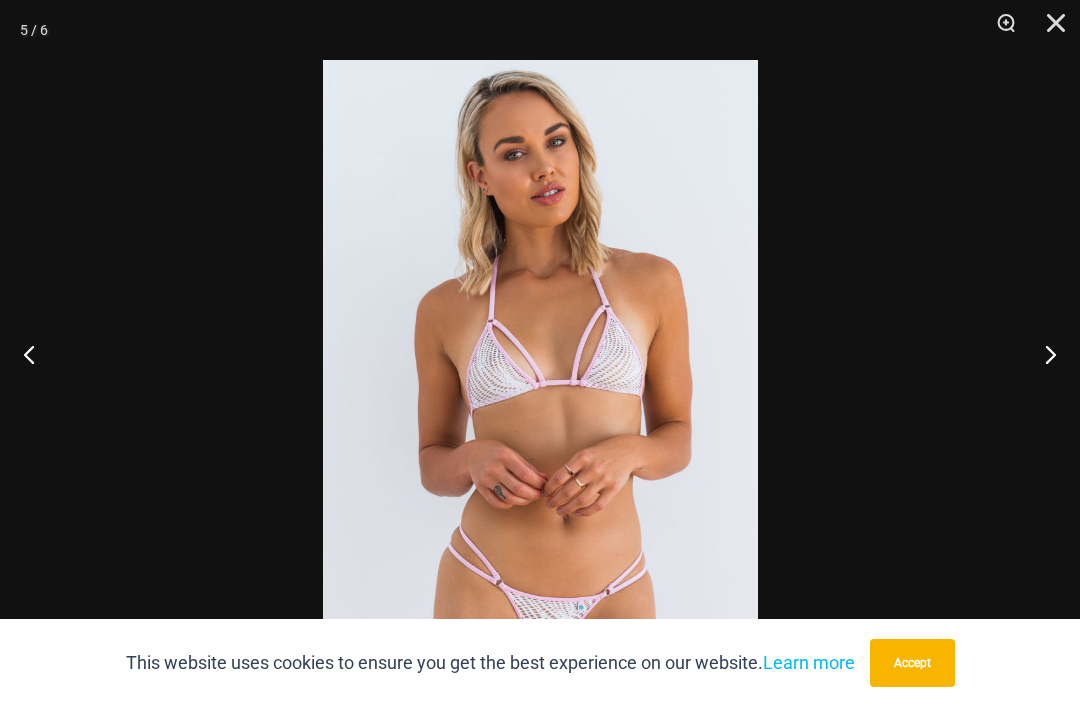 click at bounding box center (540, 385) 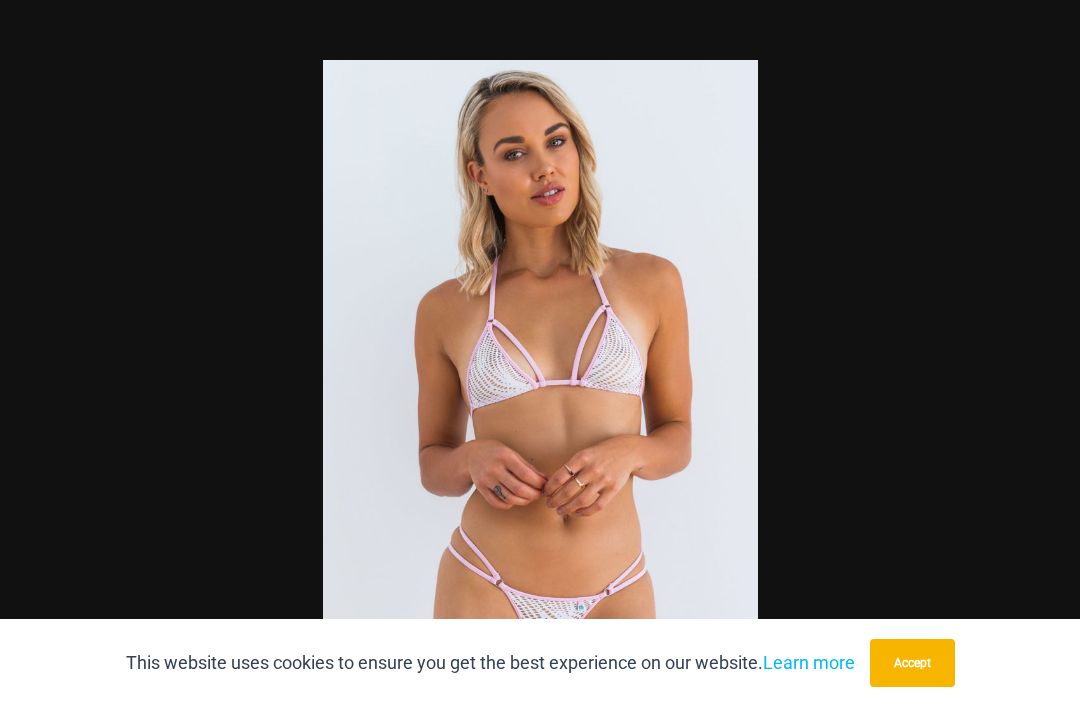 click at bounding box center (540, 385) 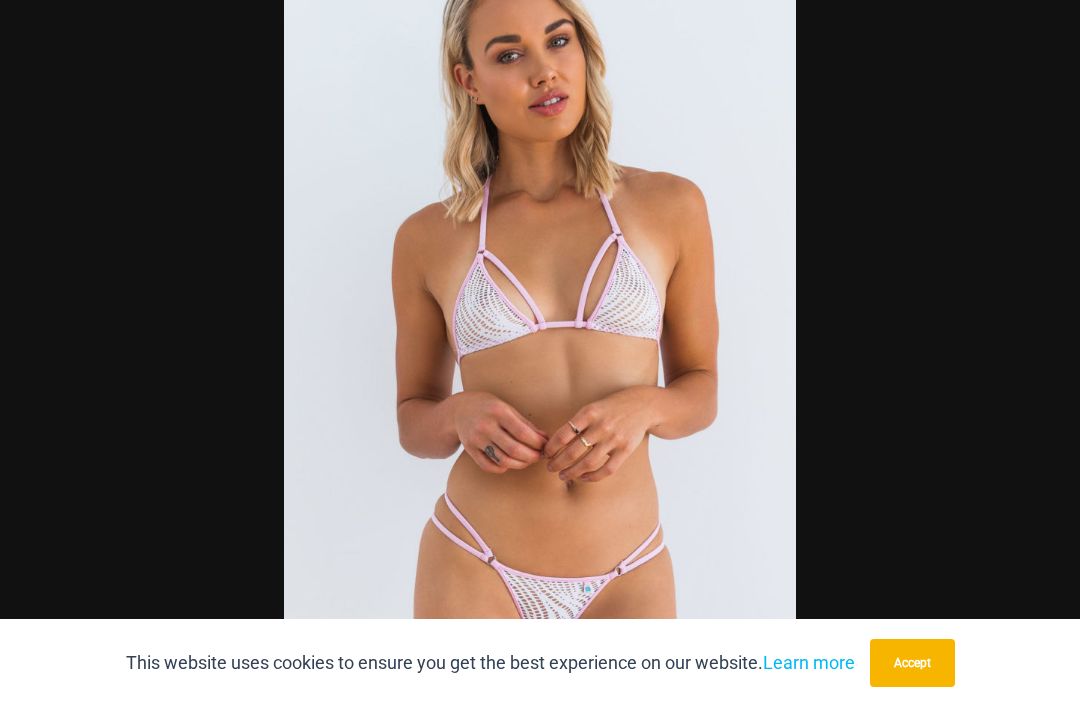 click at bounding box center (540, 353) 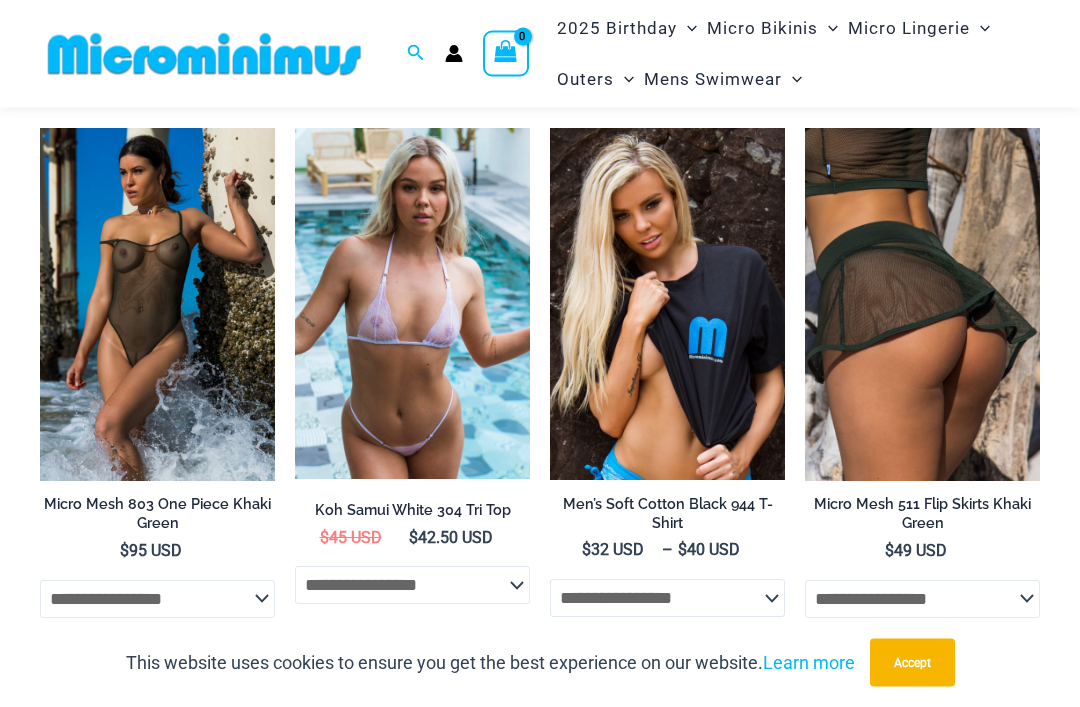 scroll, scrollTop: 1381, scrollLeft: 0, axis: vertical 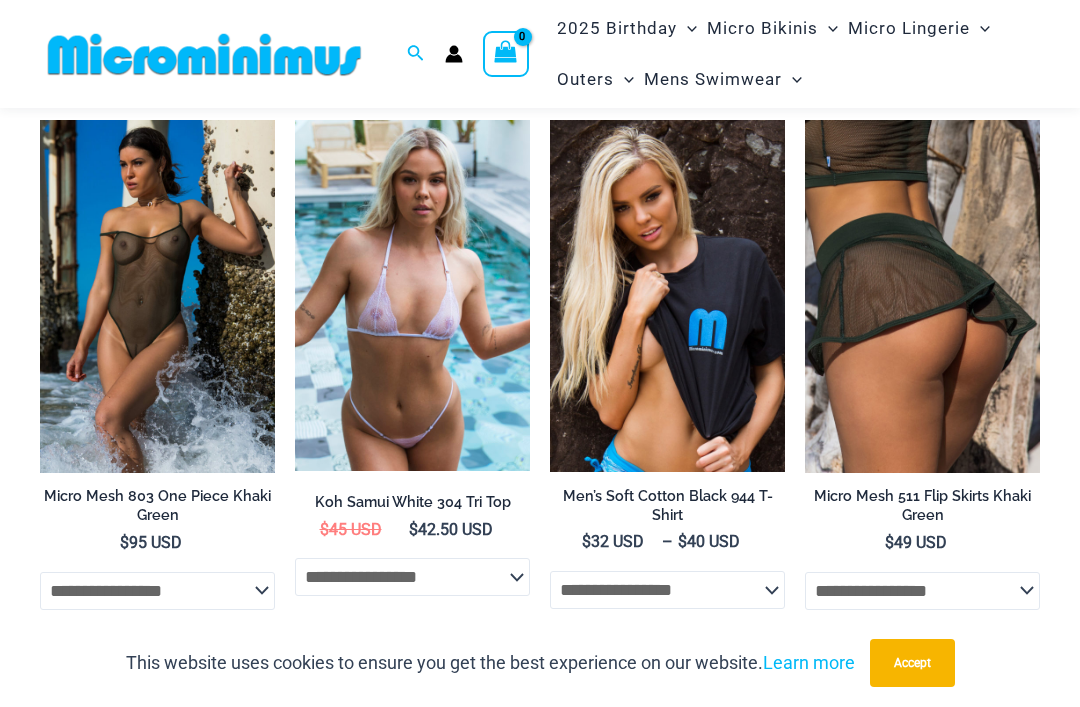 click at bounding box center [412, 295] 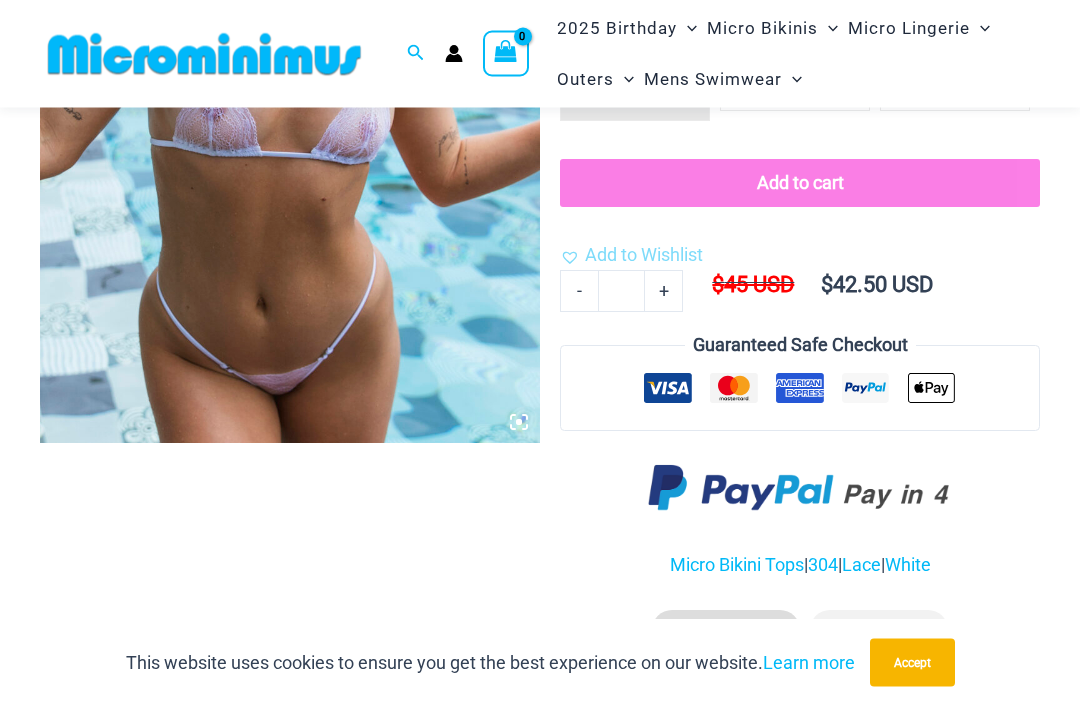 scroll, scrollTop: 469, scrollLeft: 0, axis: vertical 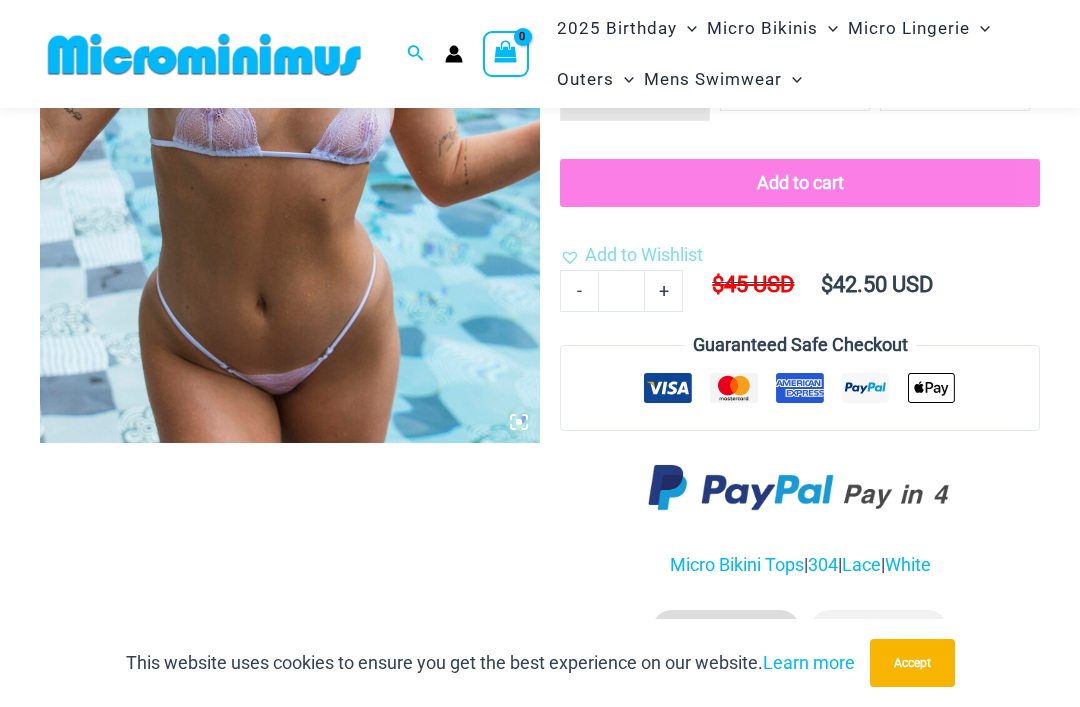 click 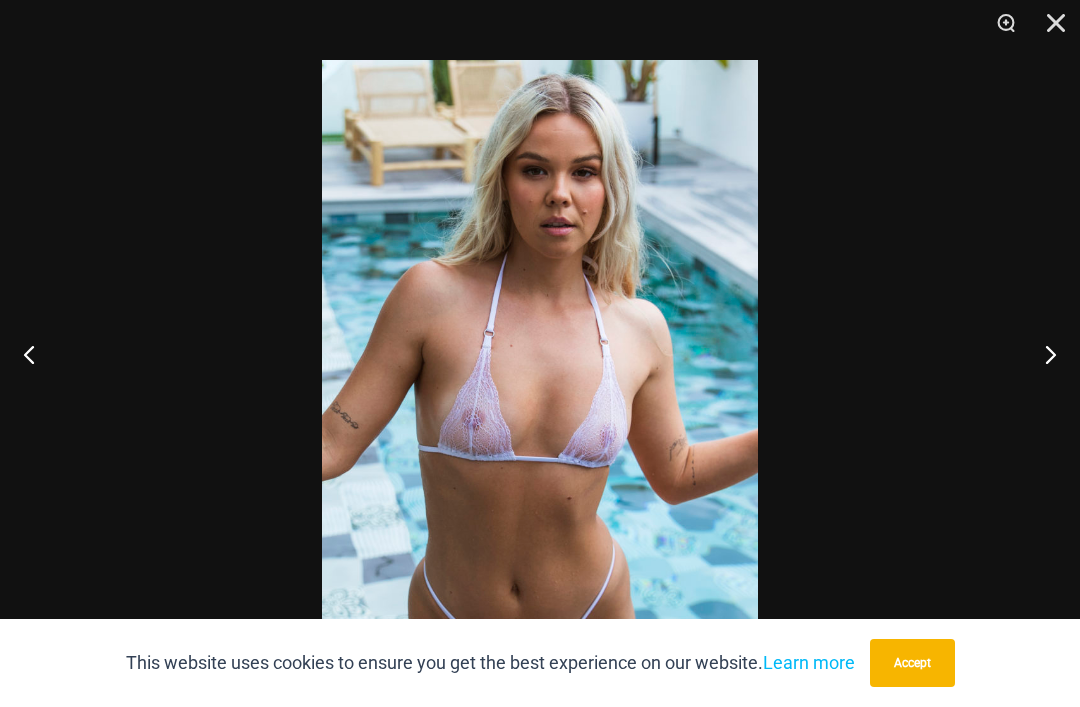 click at bounding box center [1042, 354] 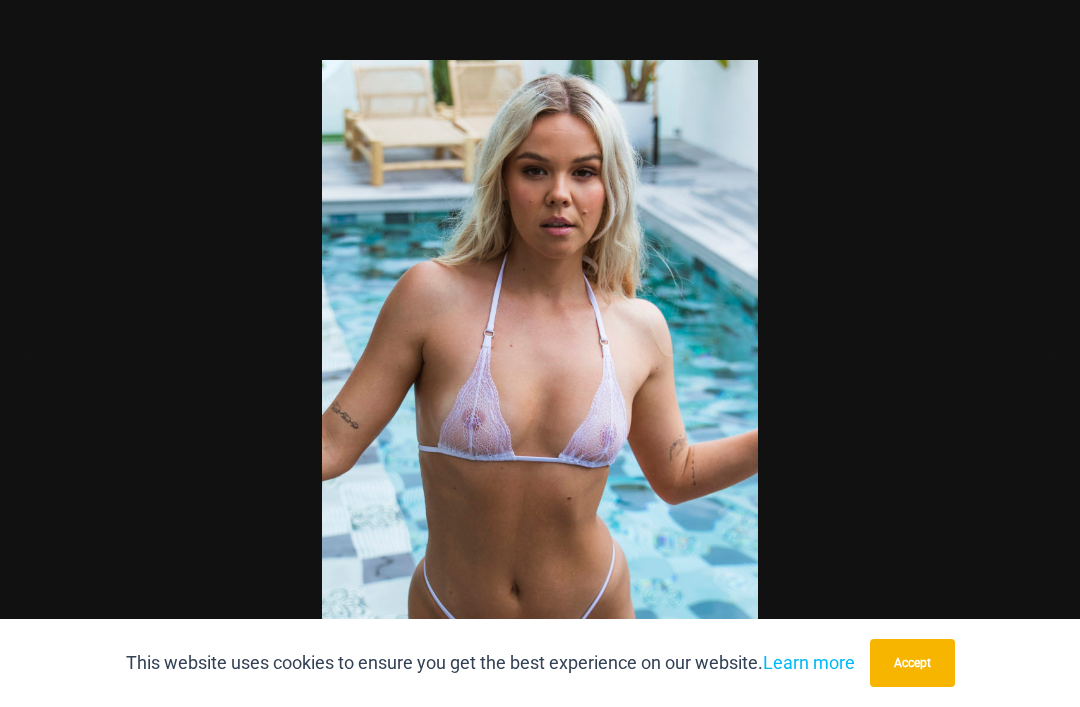 click at bounding box center (540, 385) 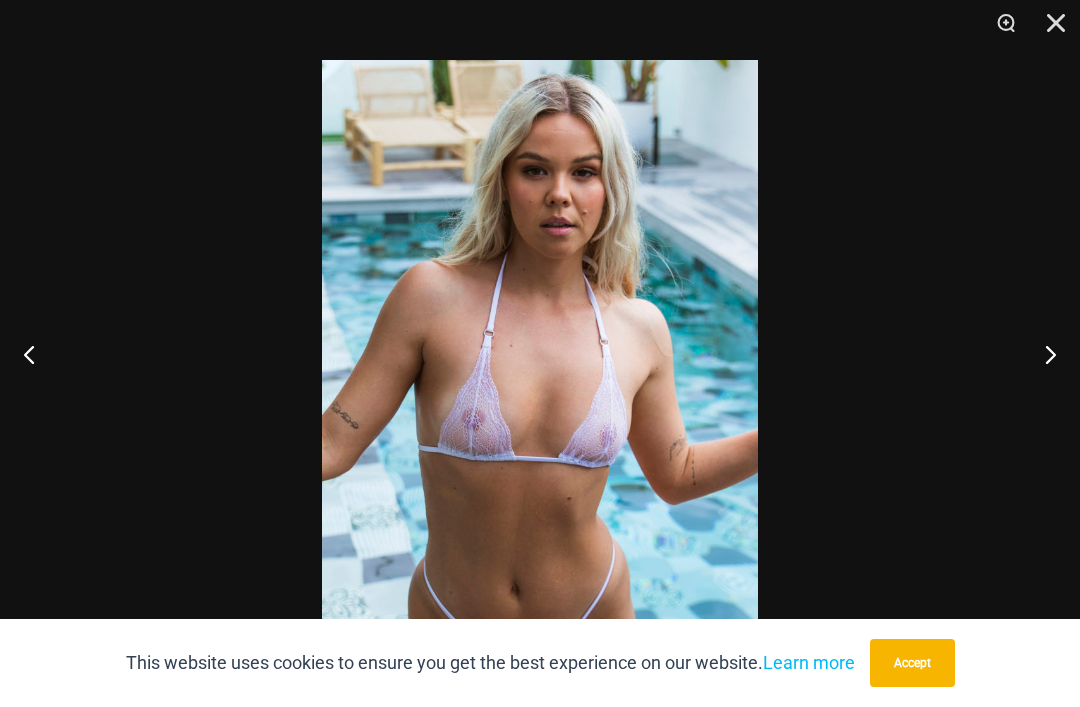 click at bounding box center (1049, 30) 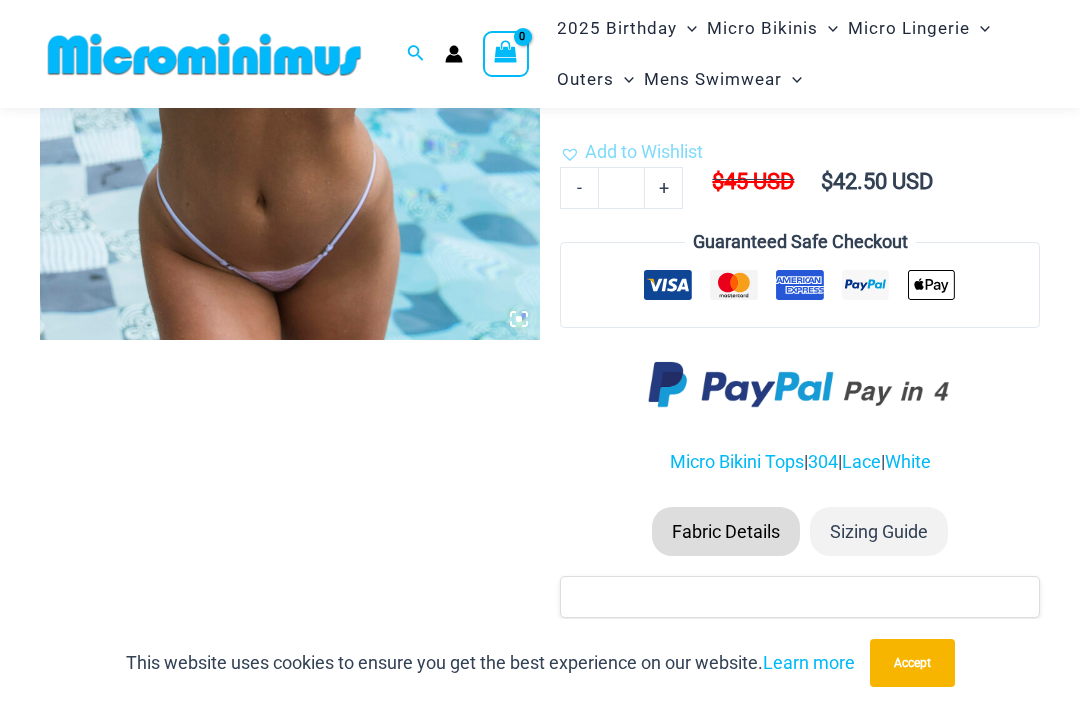 scroll, scrollTop: 573, scrollLeft: 0, axis: vertical 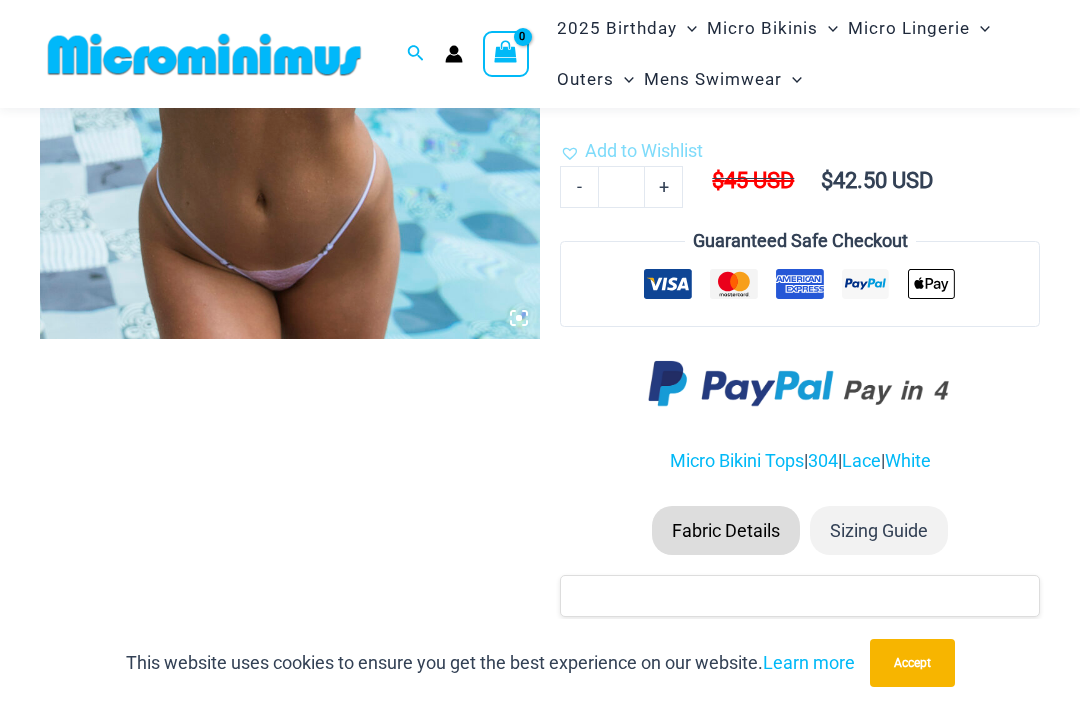 click on "**********" at bounding box center [540, 1535] 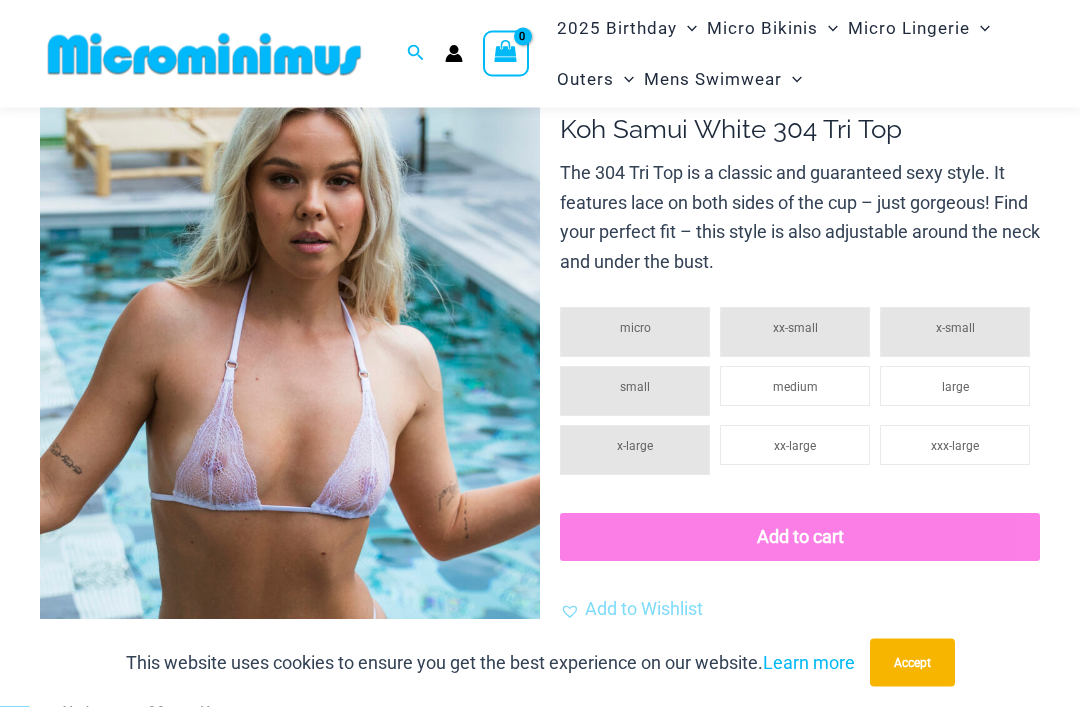 scroll, scrollTop: 0, scrollLeft: 0, axis: both 